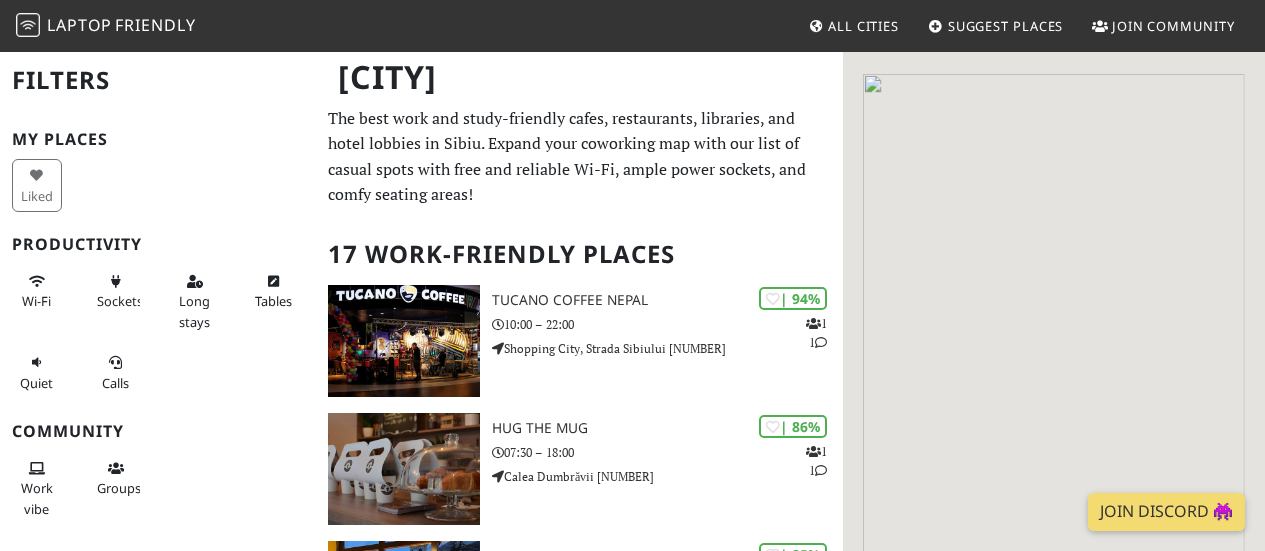 scroll, scrollTop: 0, scrollLeft: 0, axis: both 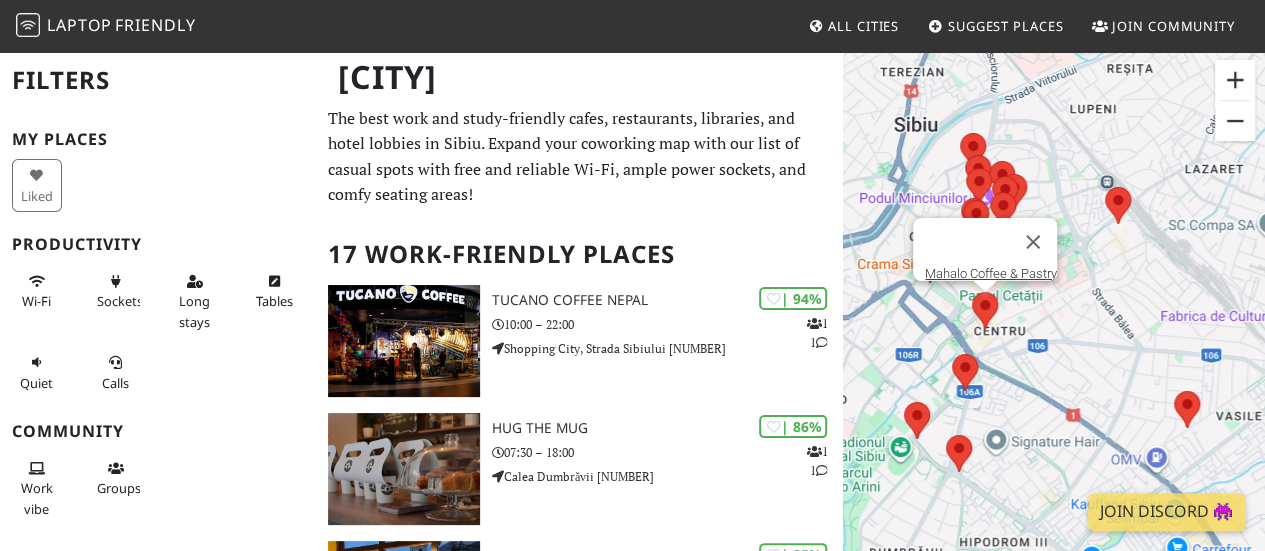 click at bounding box center (1235, 121) 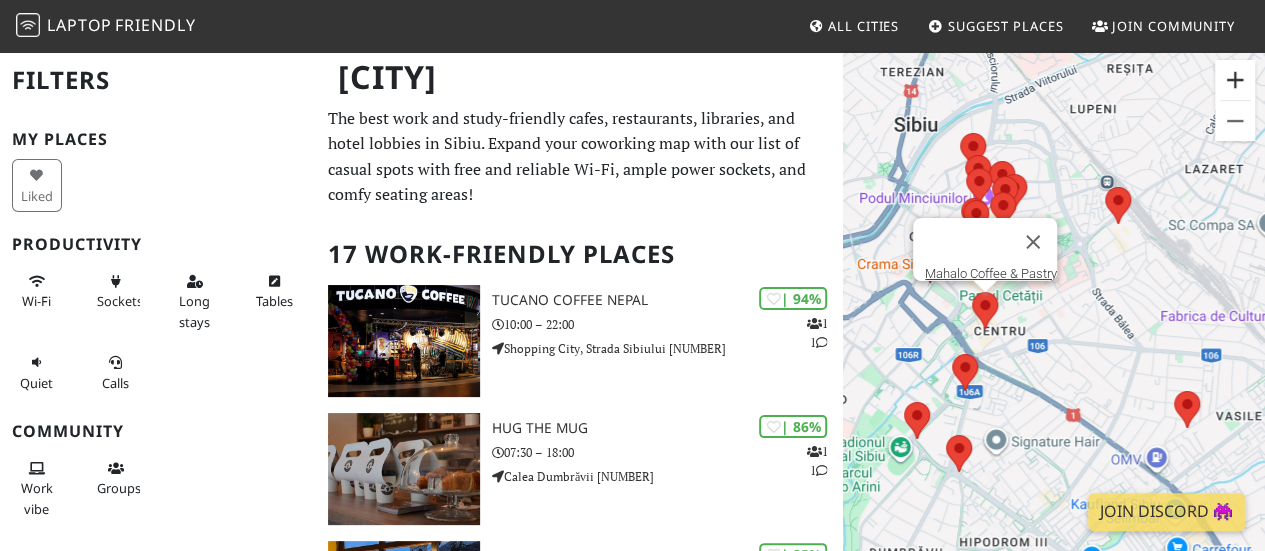 click at bounding box center (1235, 80) 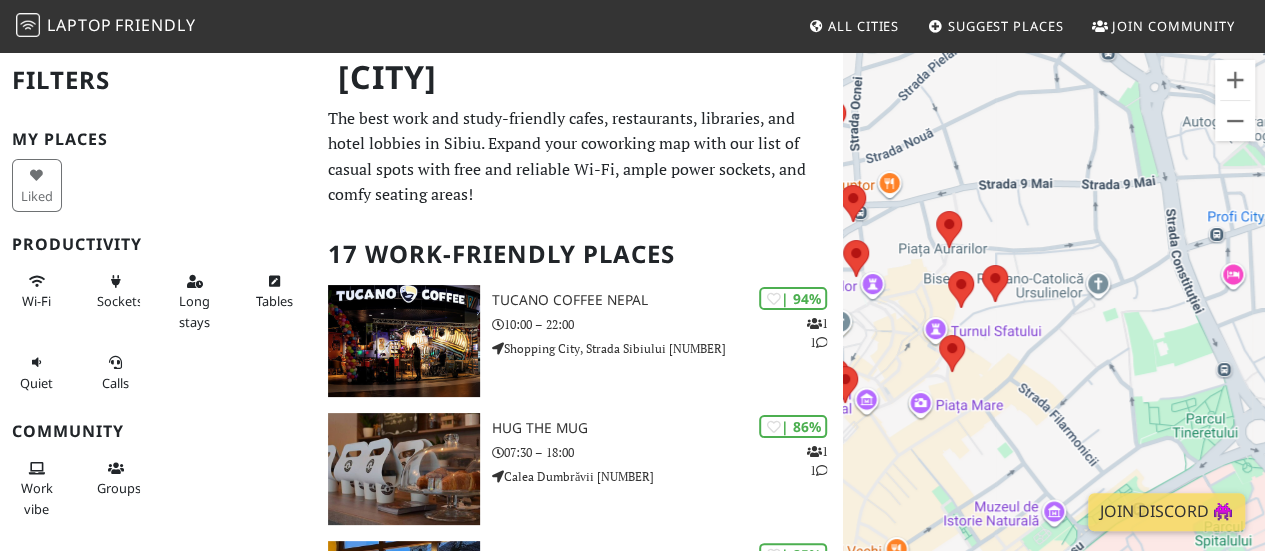 click at bounding box center [995, 283] 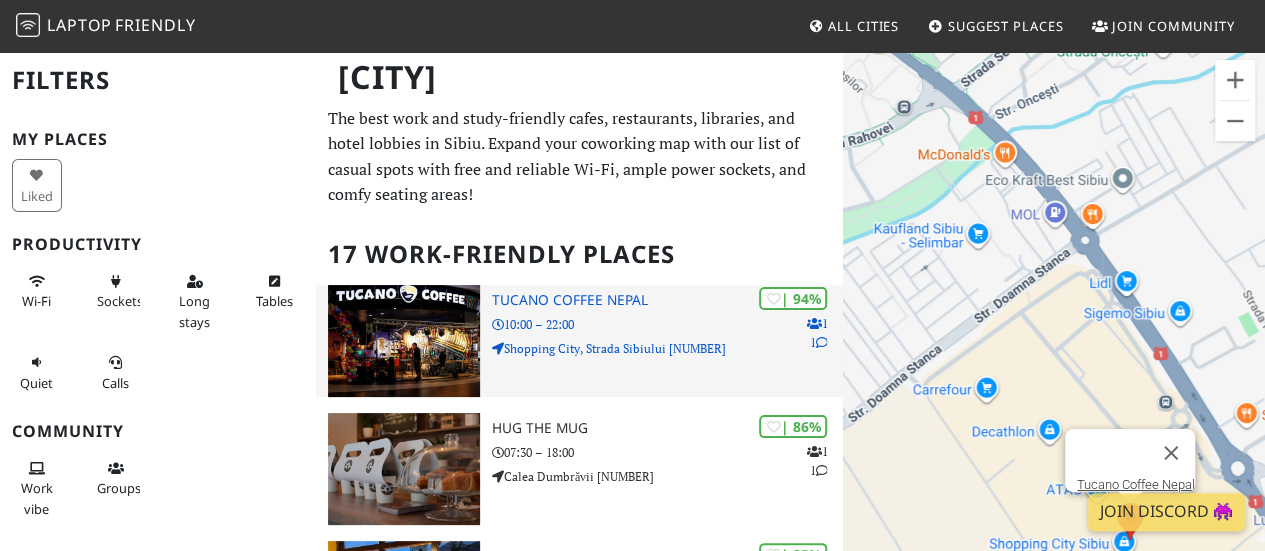 click on "| 94%
1
1
Tucano Coffee Nepal
10:00 – 22:00
Shopping City, Strada Sibiului 5" at bounding box center (667, 341) 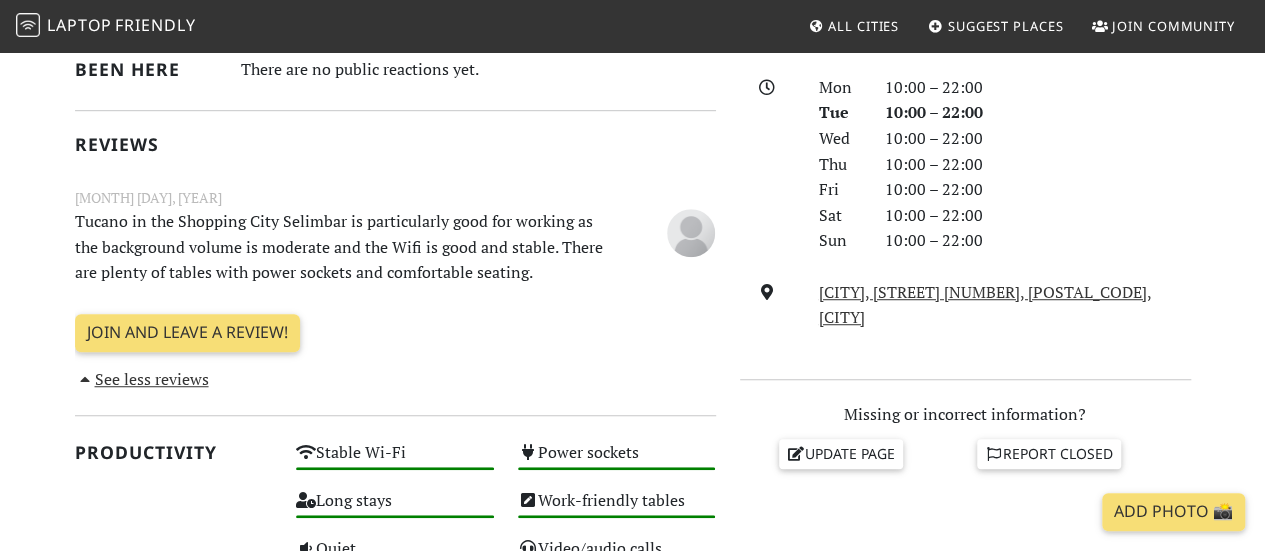 scroll, scrollTop: 548, scrollLeft: 0, axis: vertical 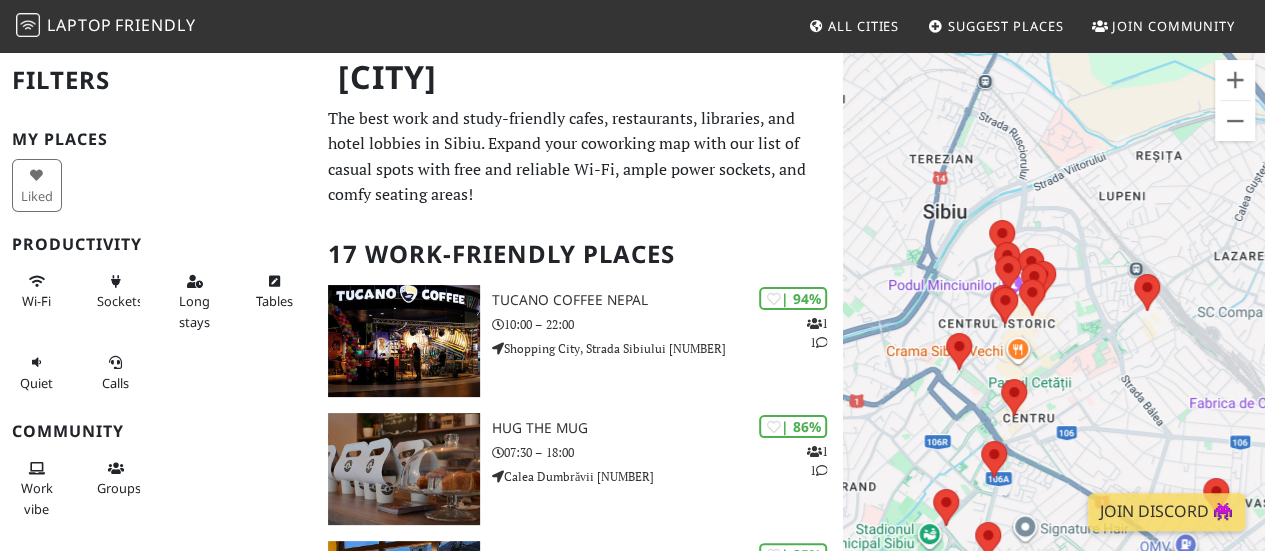 drag, startPoint x: 1078, startPoint y: 179, endPoint x: 1190, endPoint y: 355, distance: 208.61447 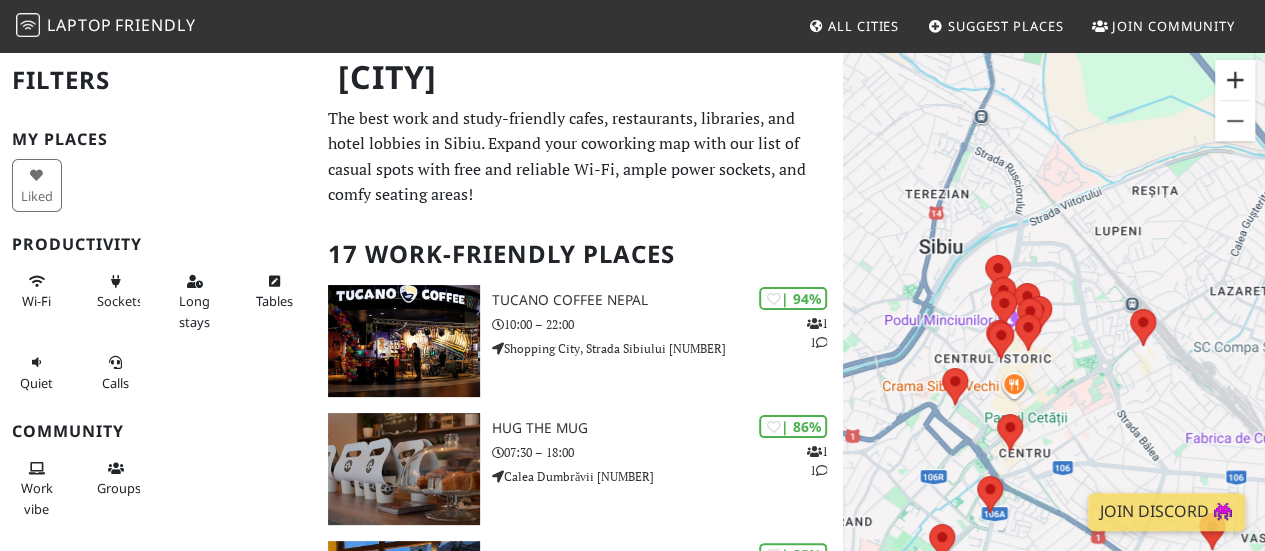 click at bounding box center [1235, 80] 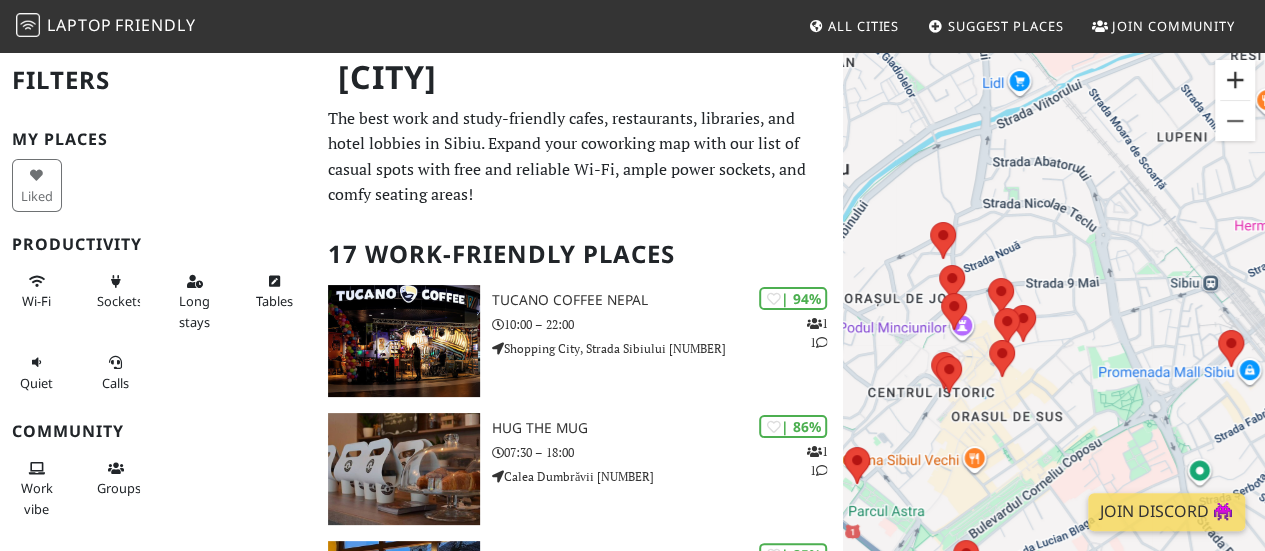 click at bounding box center [1235, 80] 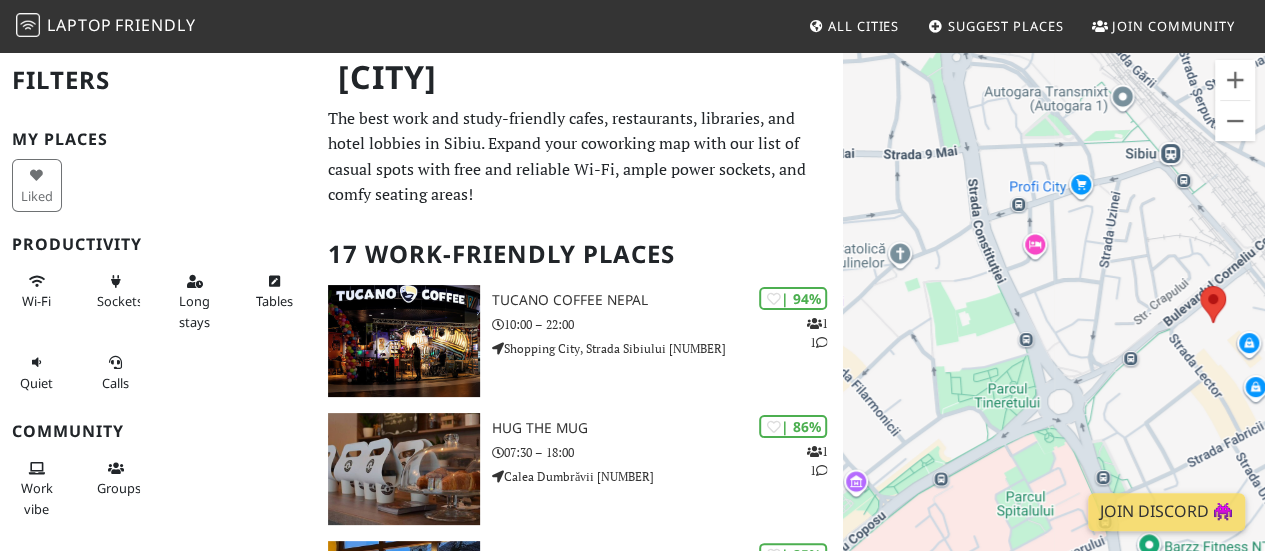drag, startPoint x: 1182, startPoint y: 317, endPoint x: 982, endPoint y: 229, distance: 218.504 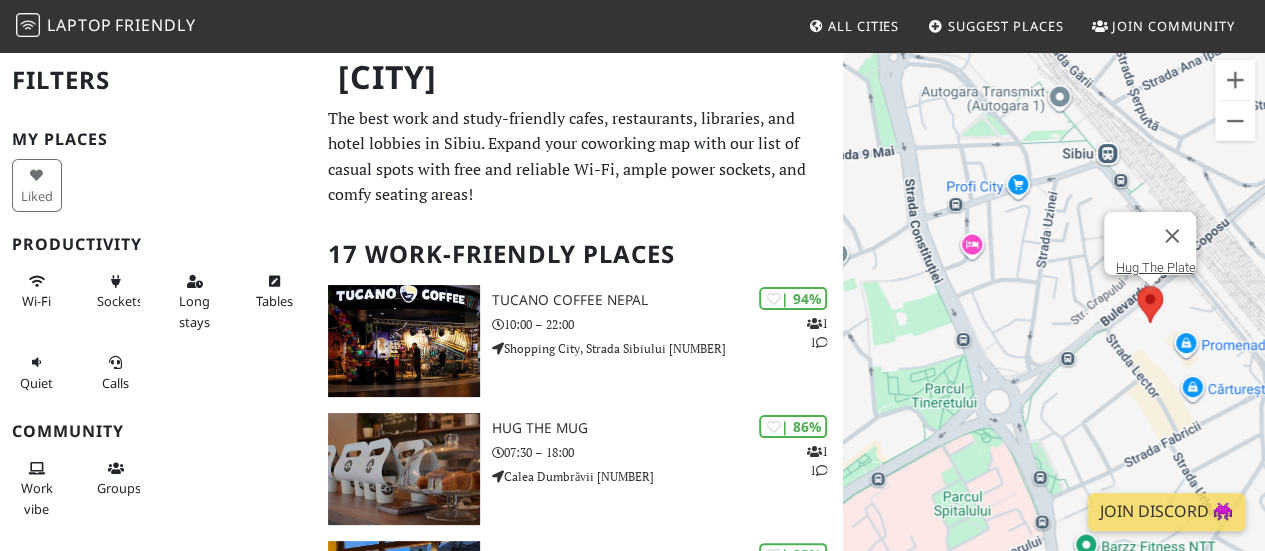 click at bounding box center [1150, 304] 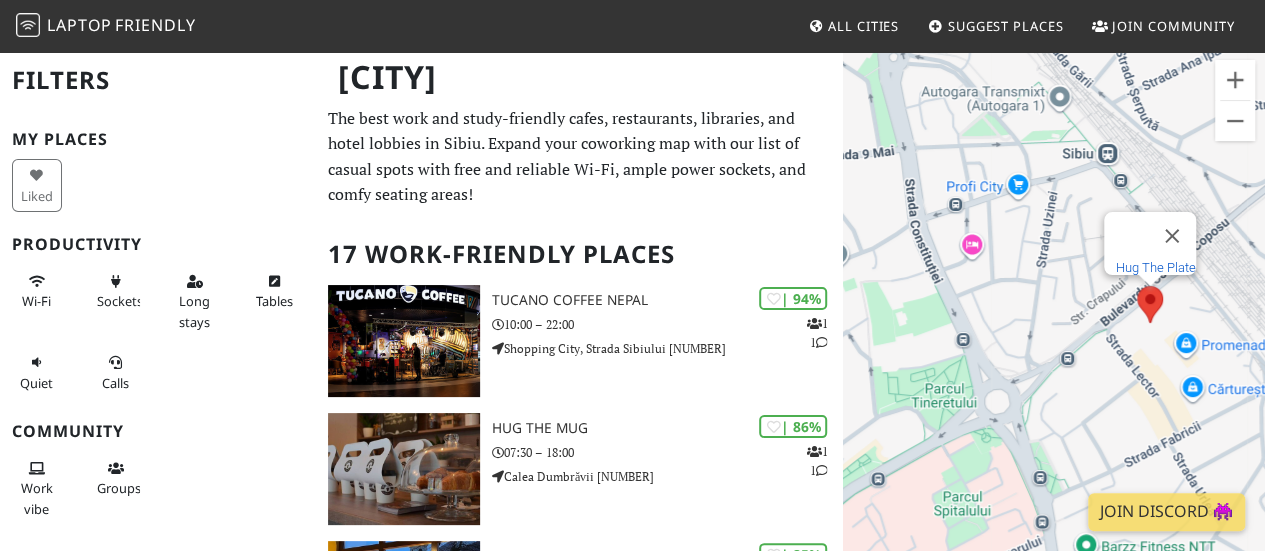 click on "Hug The Plate" at bounding box center (1156, 267) 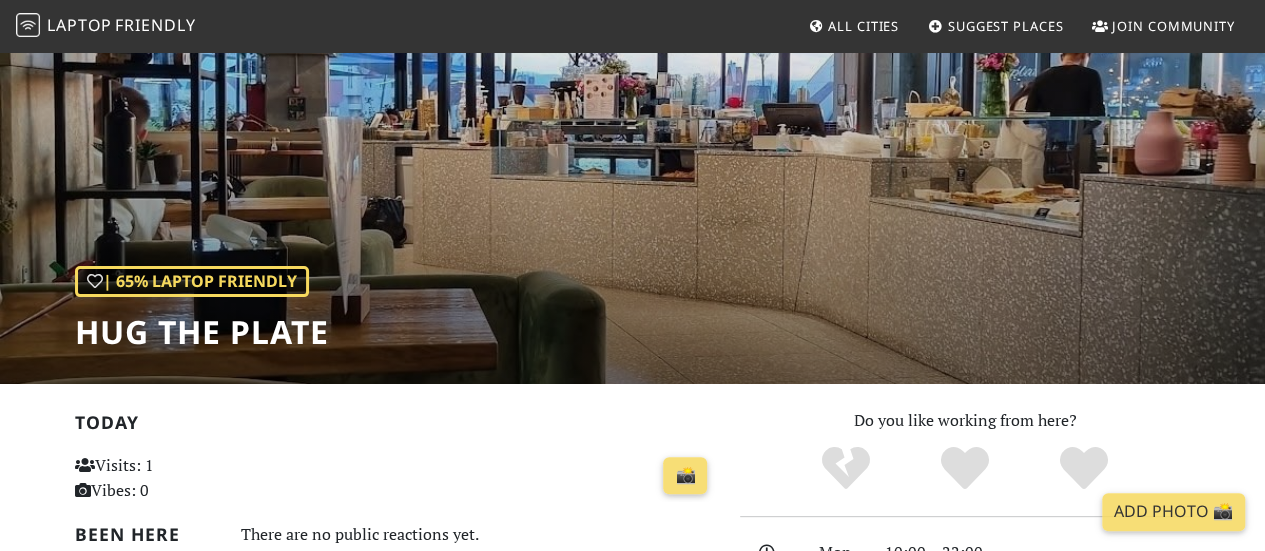 scroll, scrollTop: 66, scrollLeft: 0, axis: vertical 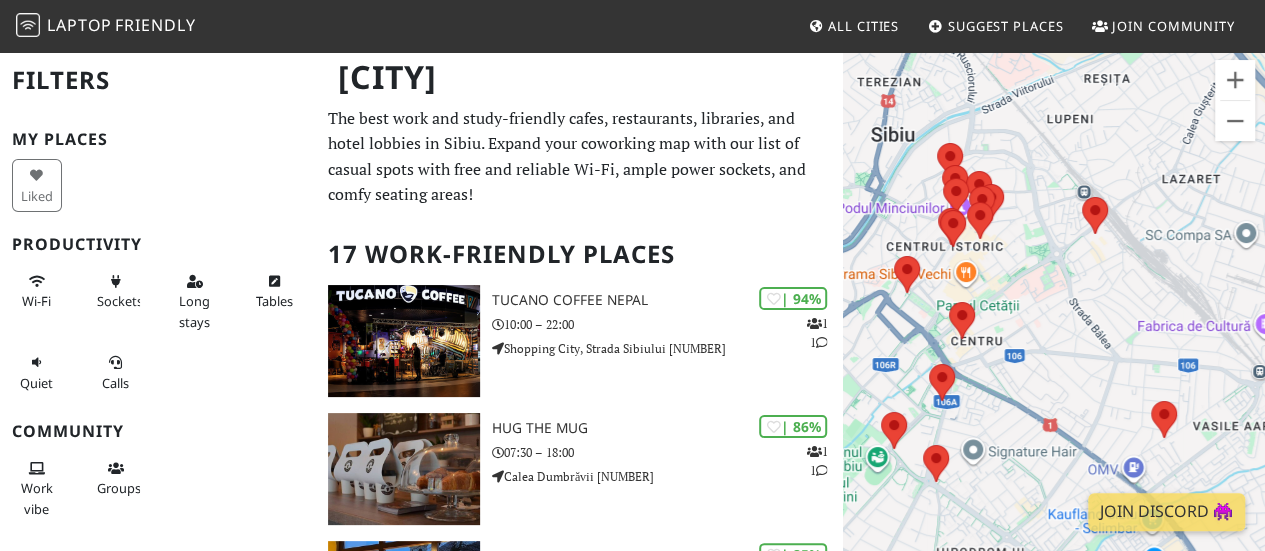 drag, startPoint x: 1040, startPoint y: 303, endPoint x: 1098, endPoint y: 367, distance: 86.37129 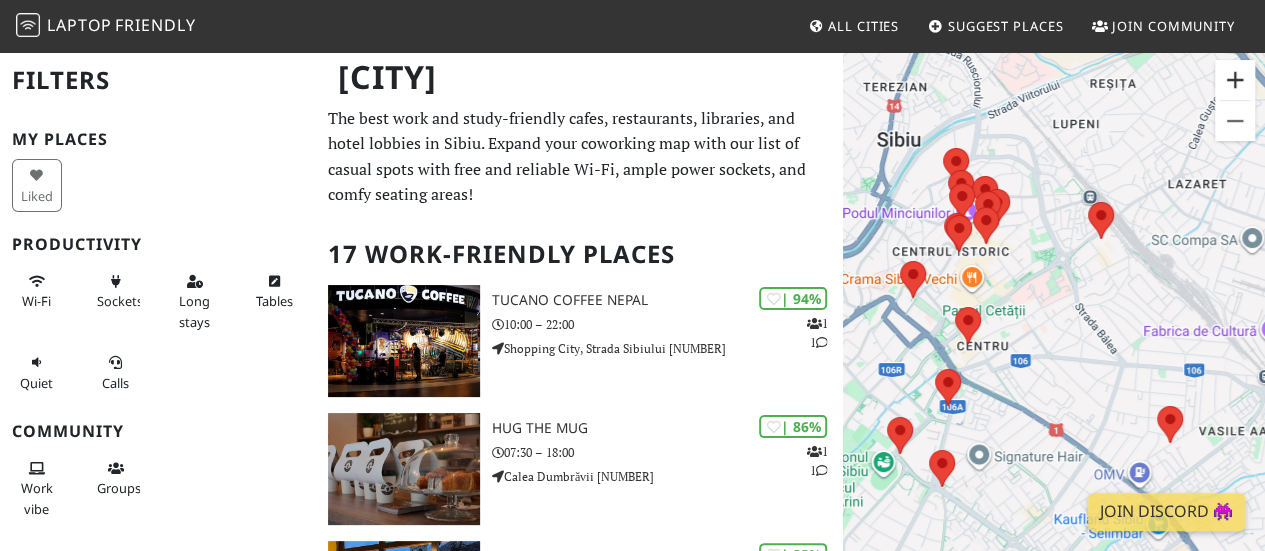 click at bounding box center [1235, 80] 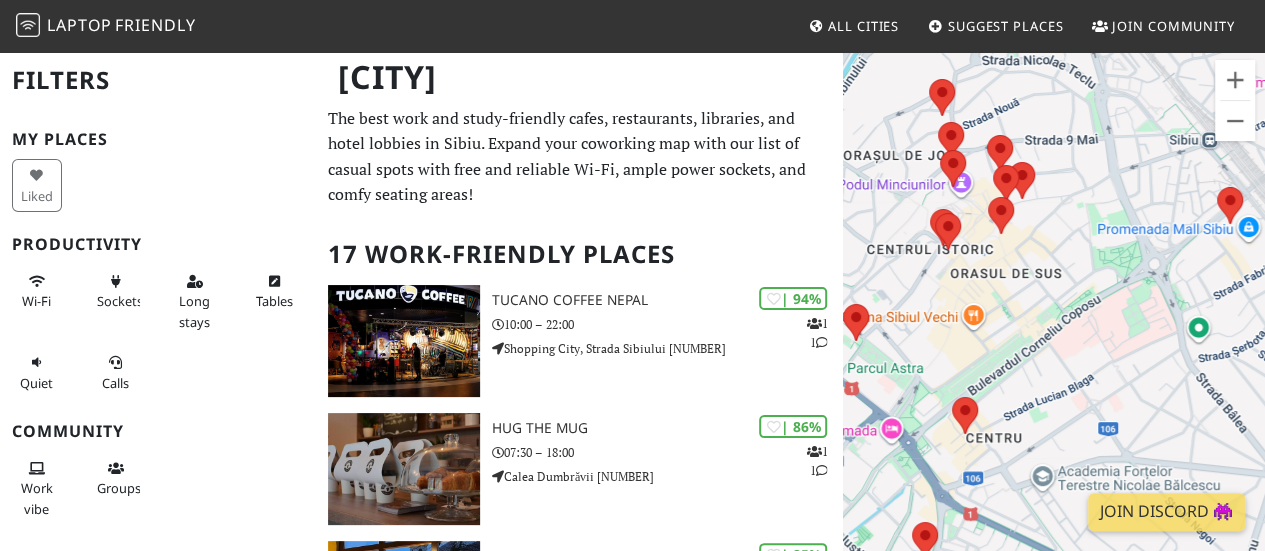 drag, startPoint x: 1046, startPoint y: 238, endPoint x: 1164, endPoint y: 348, distance: 161.31956 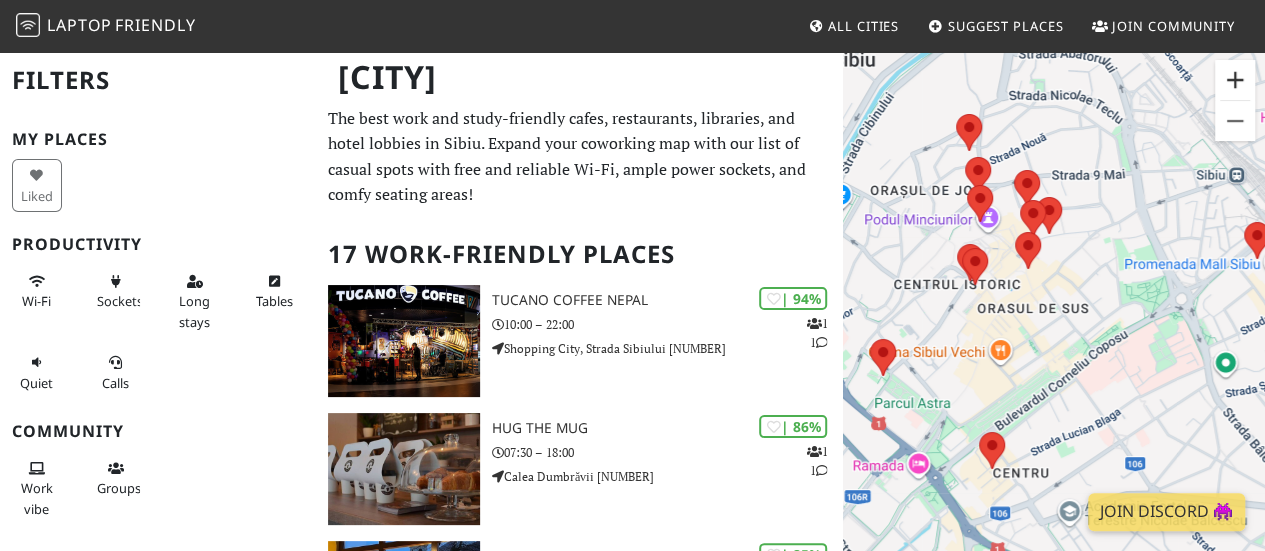 click at bounding box center [1235, 80] 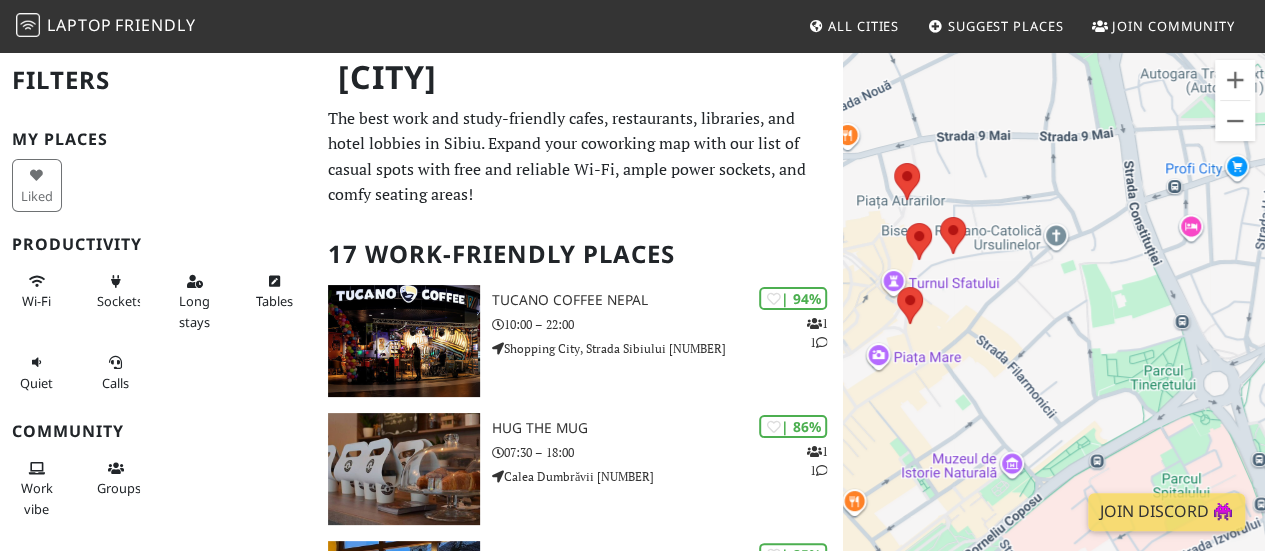 drag, startPoint x: 1187, startPoint y: 220, endPoint x: 1089, endPoint y: 331, distance: 148.07092 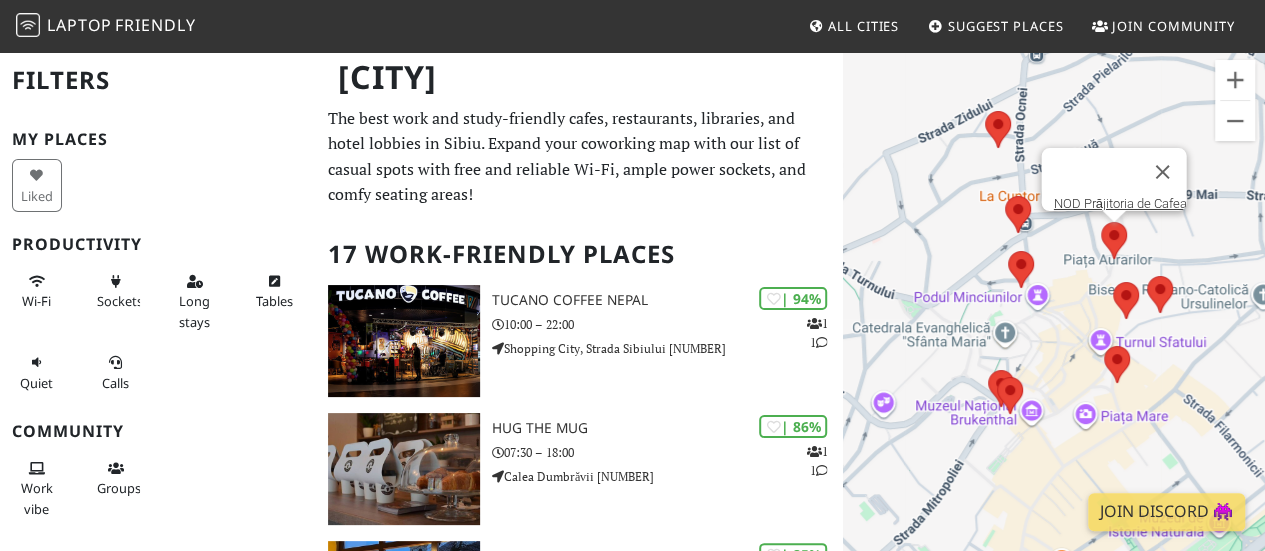click at bounding box center [1114, 240] 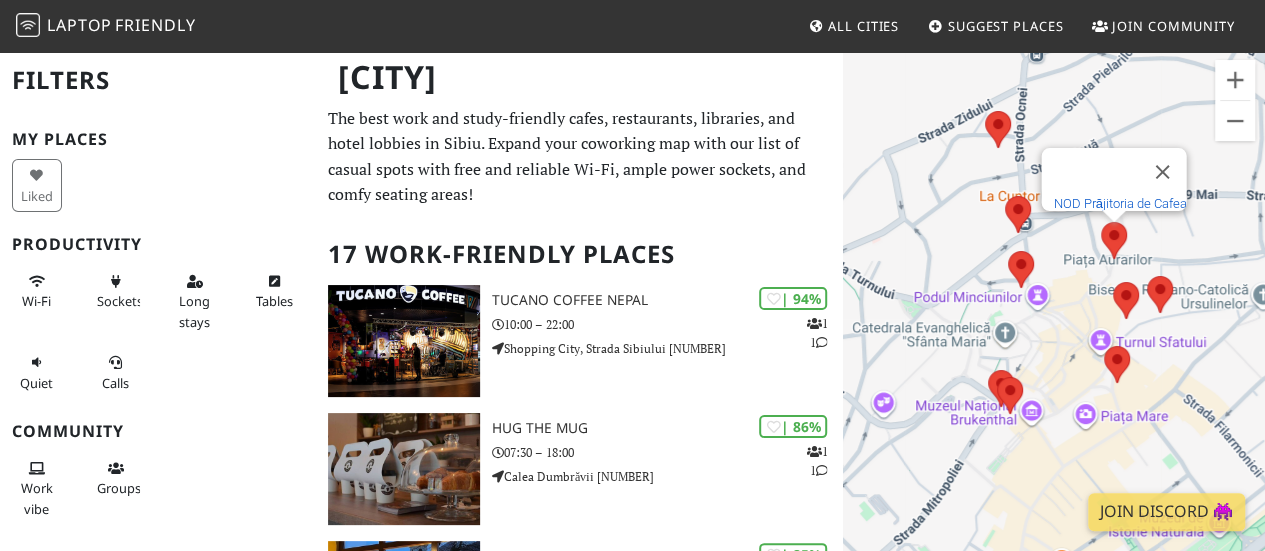 click on "NOD Prăjitoria de Cafea" at bounding box center [1120, 203] 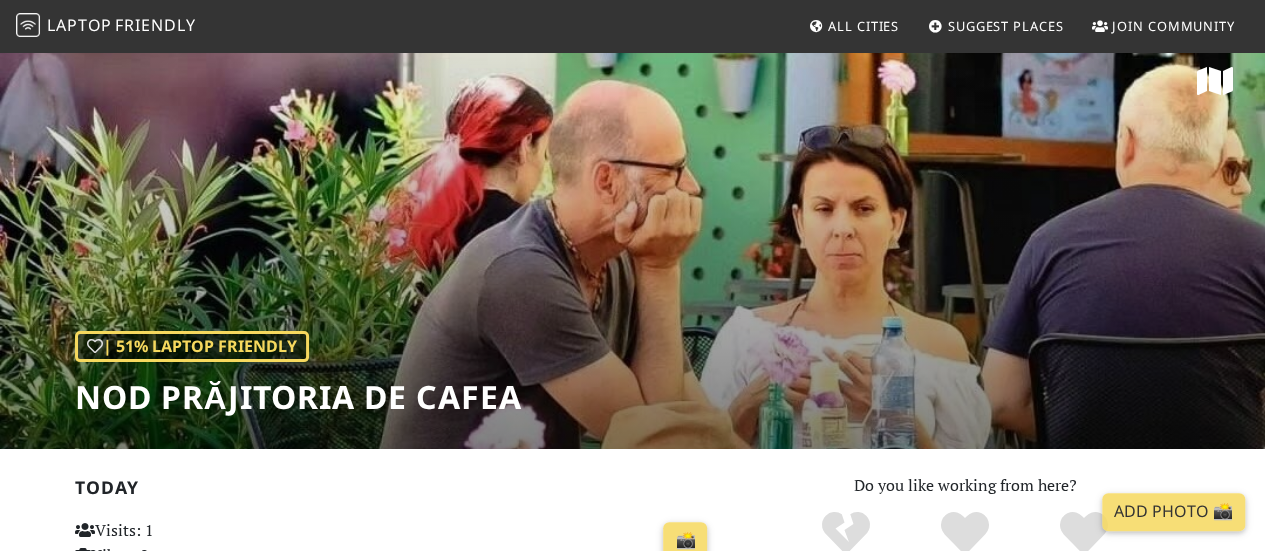scroll, scrollTop: 0, scrollLeft: 0, axis: both 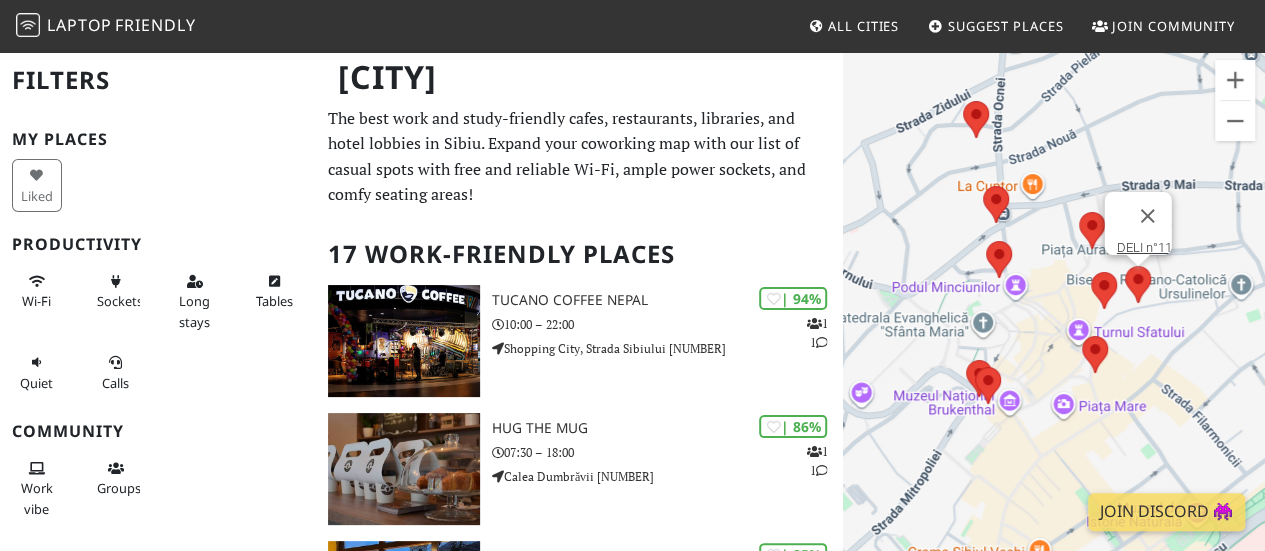 click at bounding box center (1138, 284) 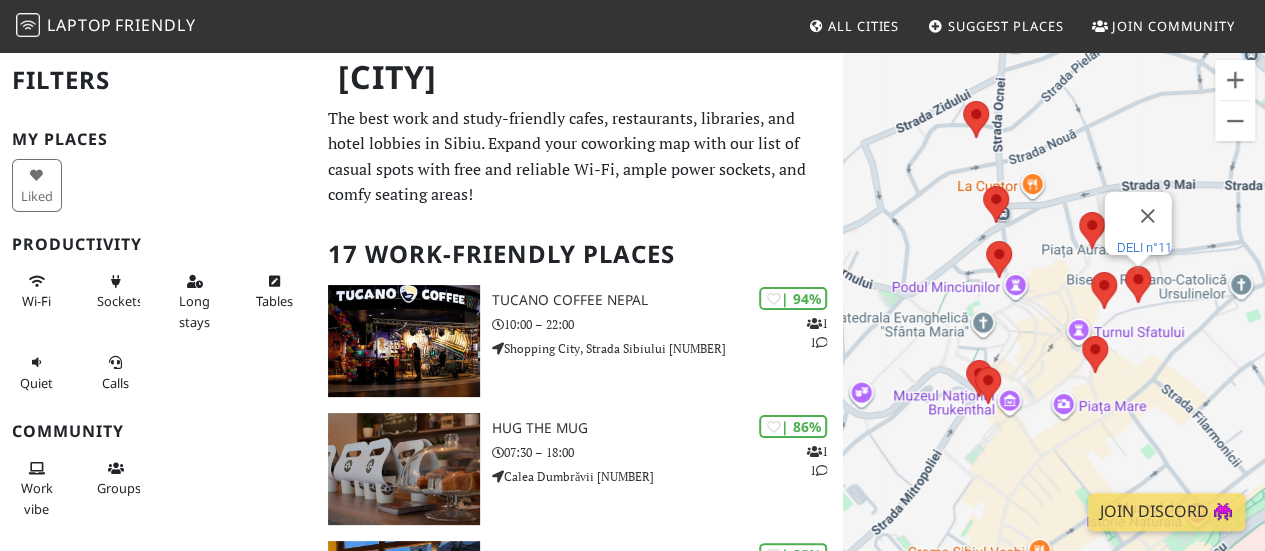 click on "DELI n°11" at bounding box center (1144, 247) 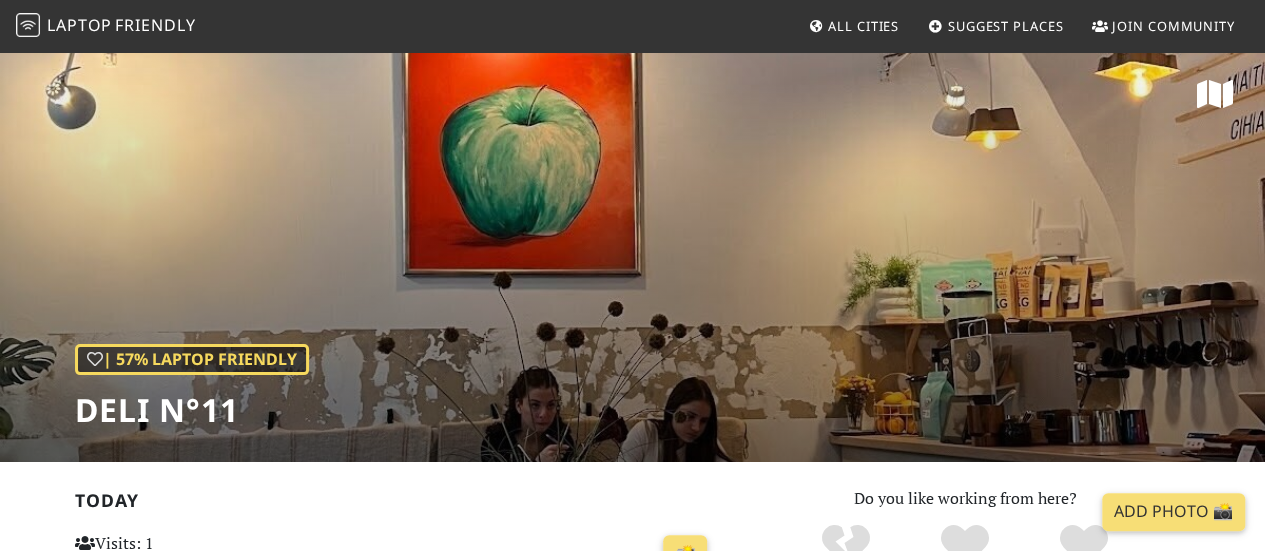scroll, scrollTop: 0, scrollLeft: 0, axis: both 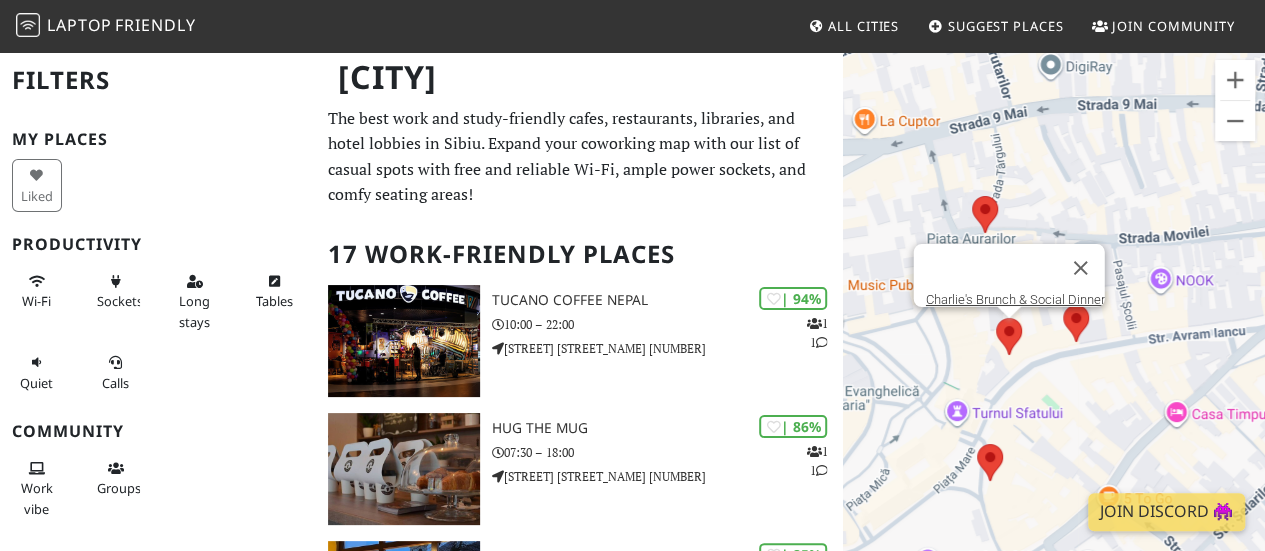 click at bounding box center (1009, 336) 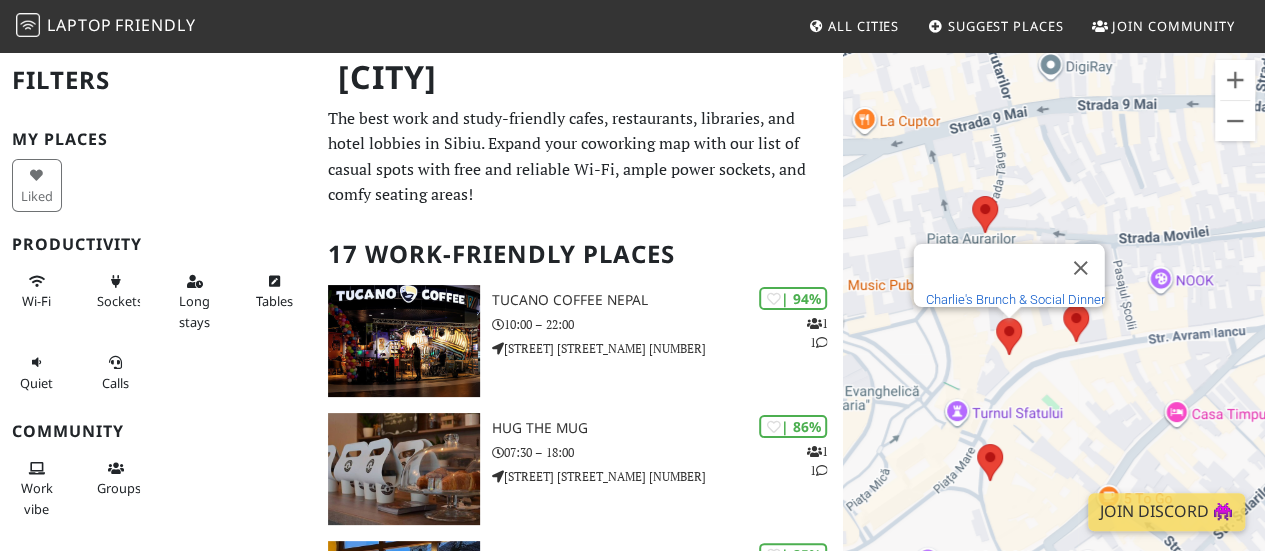 click on "Charlie's Brunch & Social Dinner" at bounding box center (1015, 299) 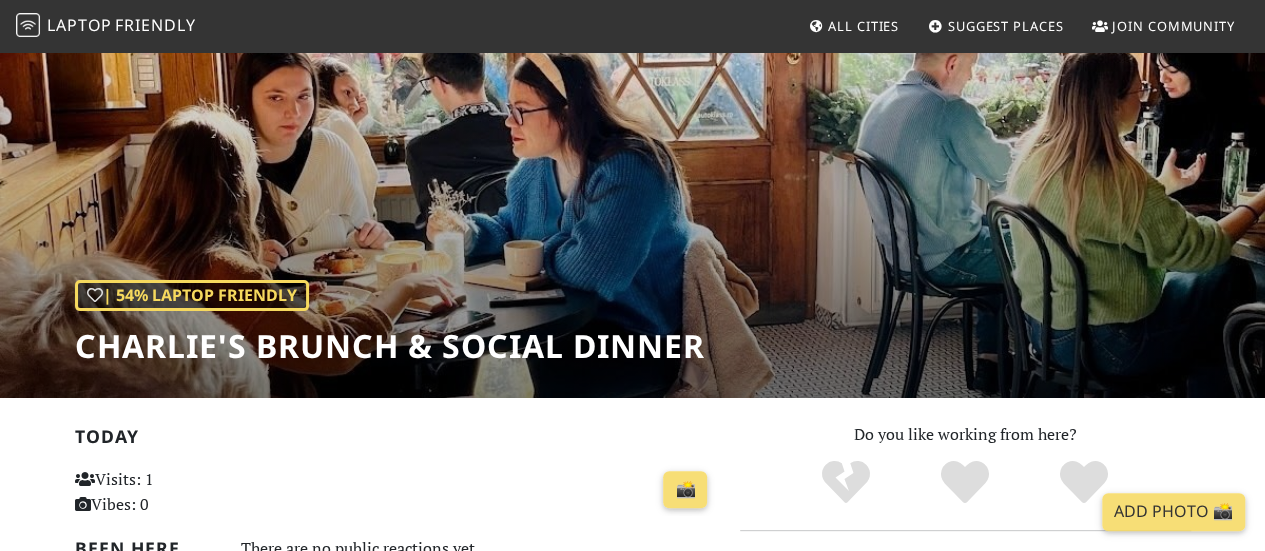 scroll, scrollTop: 0, scrollLeft: 0, axis: both 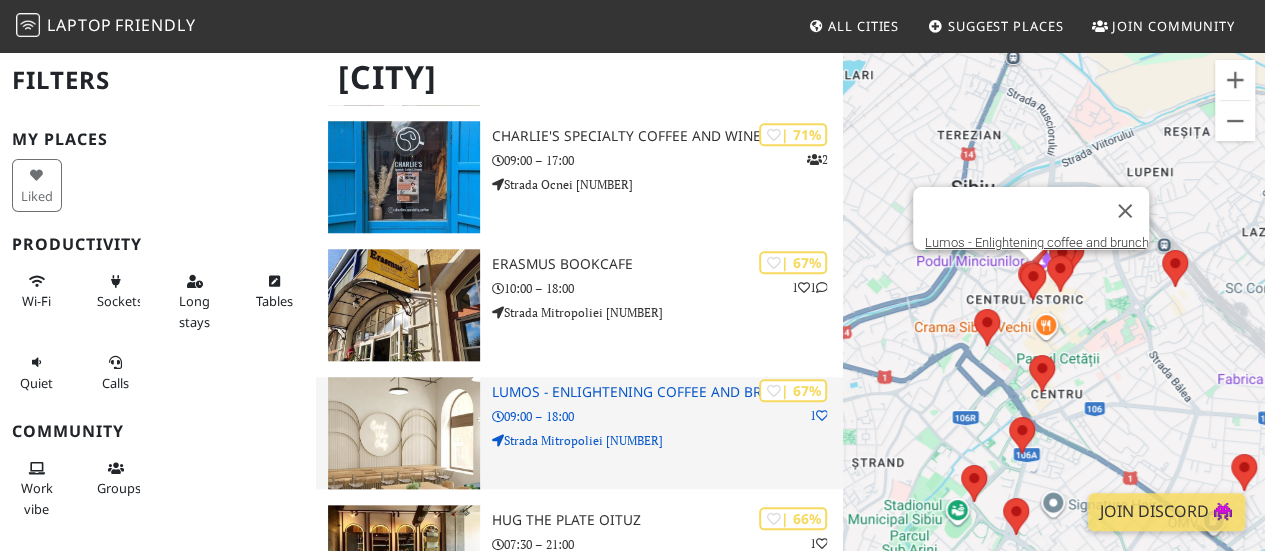 click on "09:00 – 18:00" at bounding box center (667, 416) 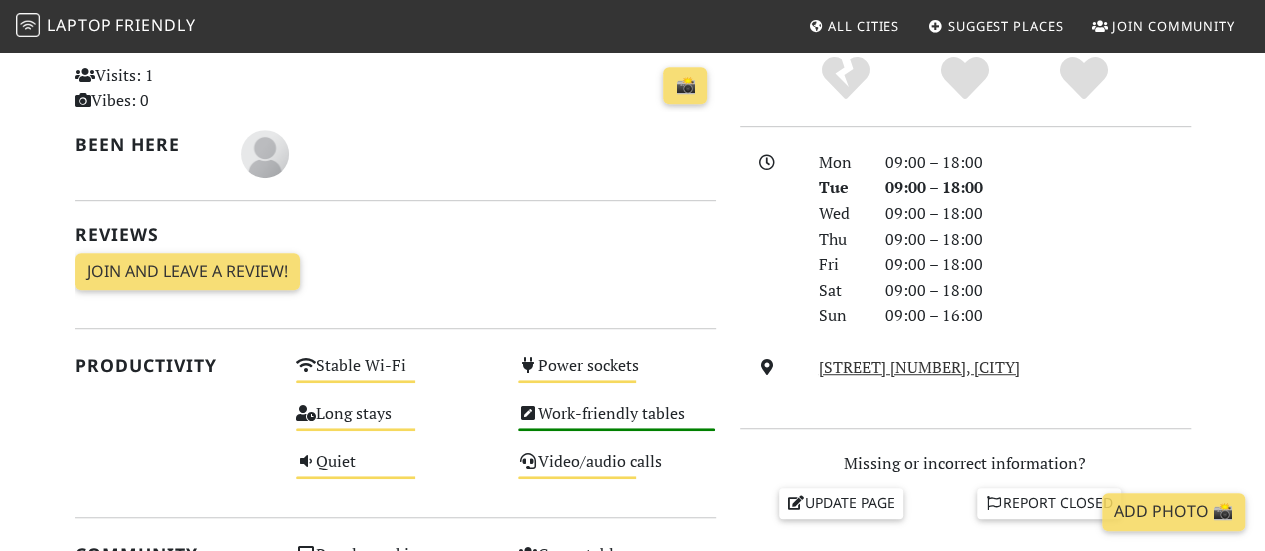scroll, scrollTop: 558, scrollLeft: 0, axis: vertical 